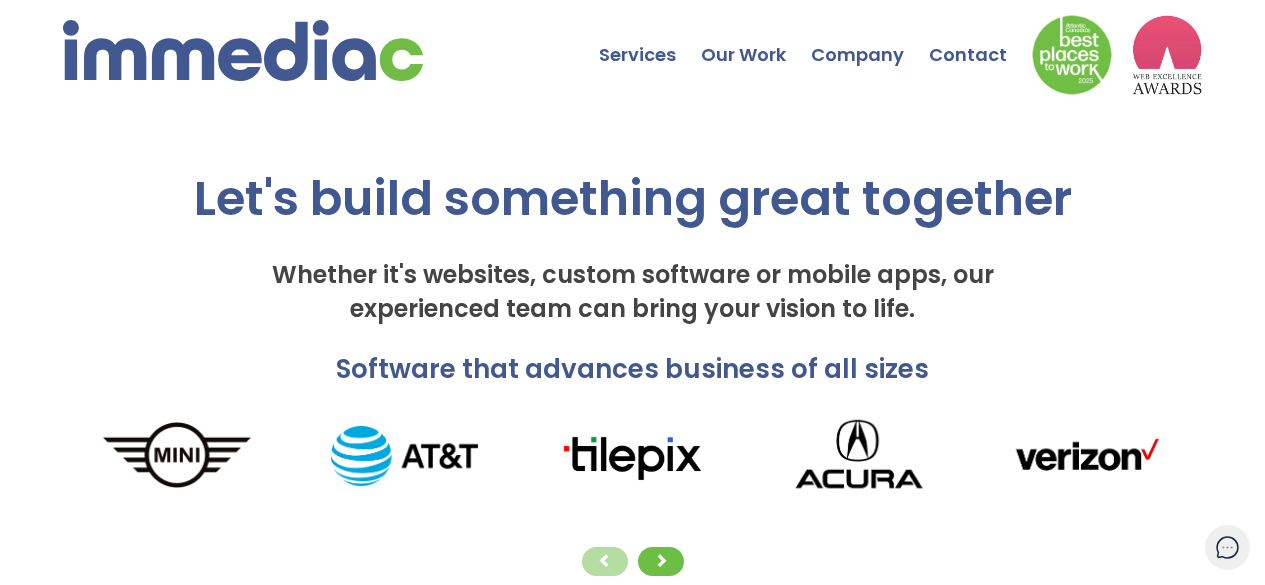 scroll, scrollTop: 0, scrollLeft: 0, axis: both 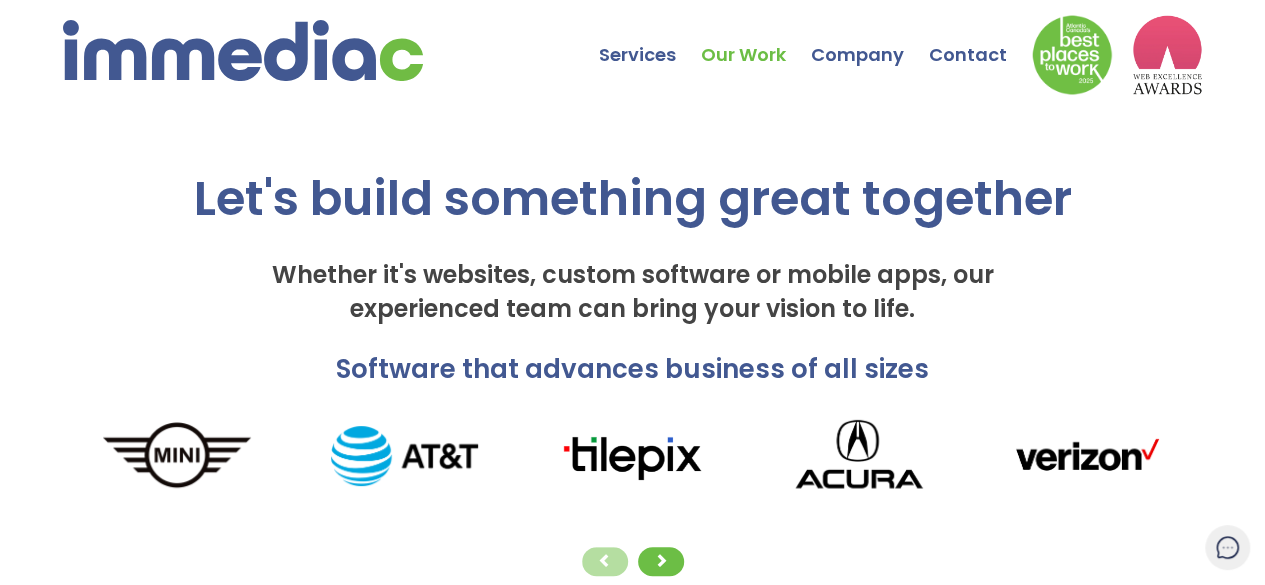 click on "Our Work" at bounding box center [756, 40] 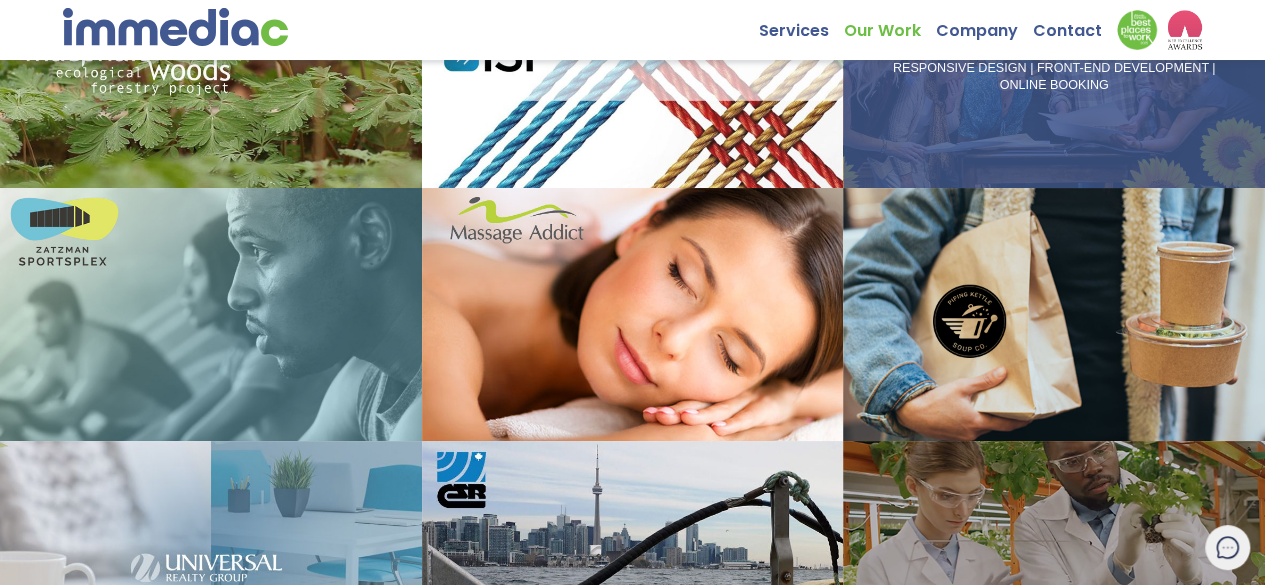 scroll, scrollTop: 0, scrollLeft: 0, axis: both 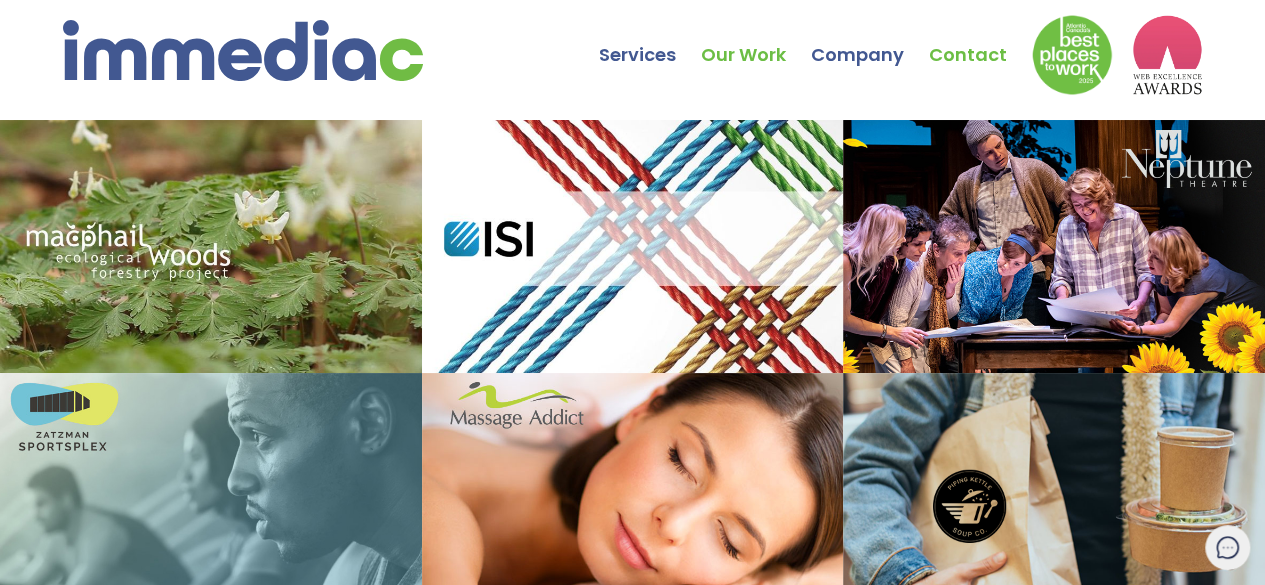 click on "Contact" at bounding box center (980, 40) 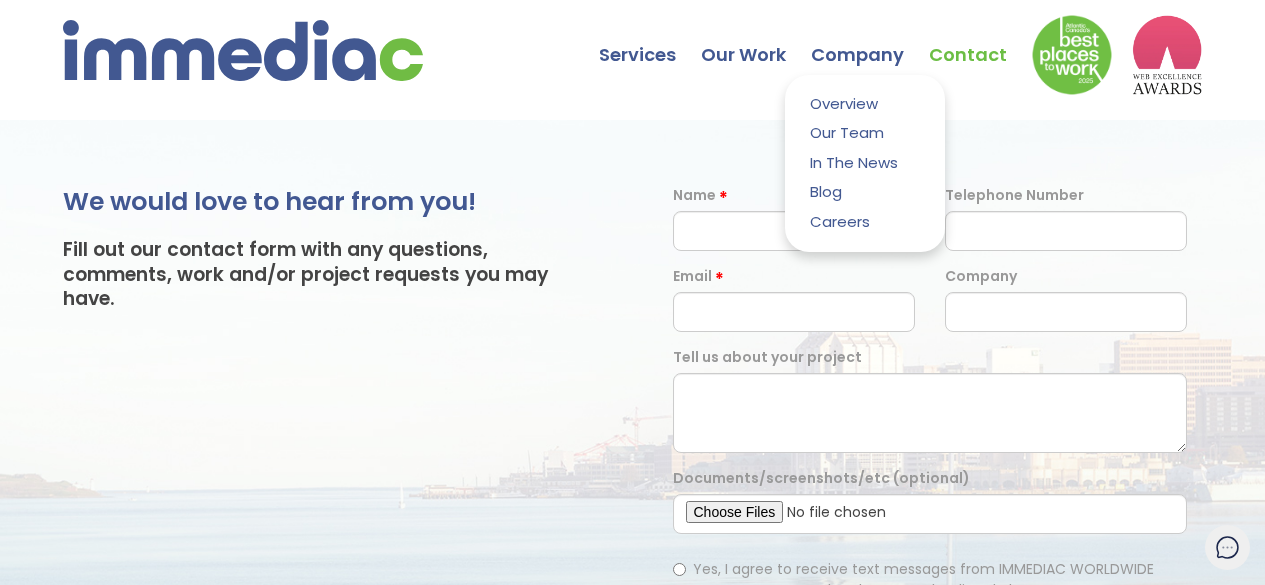 scroll, scrollTop: 0, scrollLeft: 0, axis: both 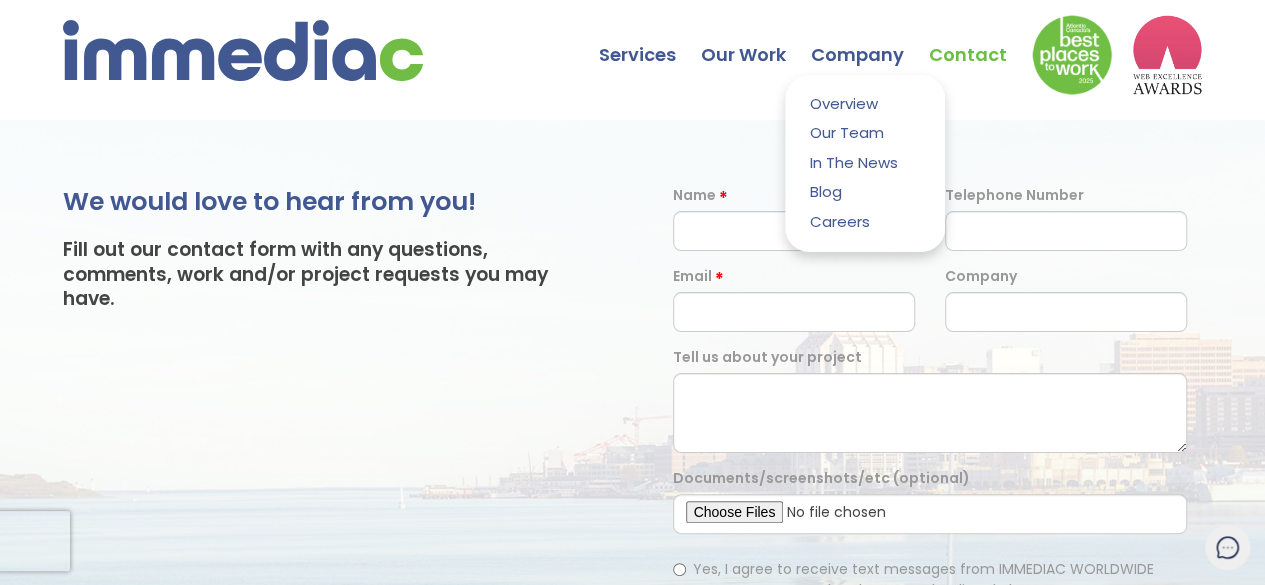click on "Company" at bounding box center [870, 40] 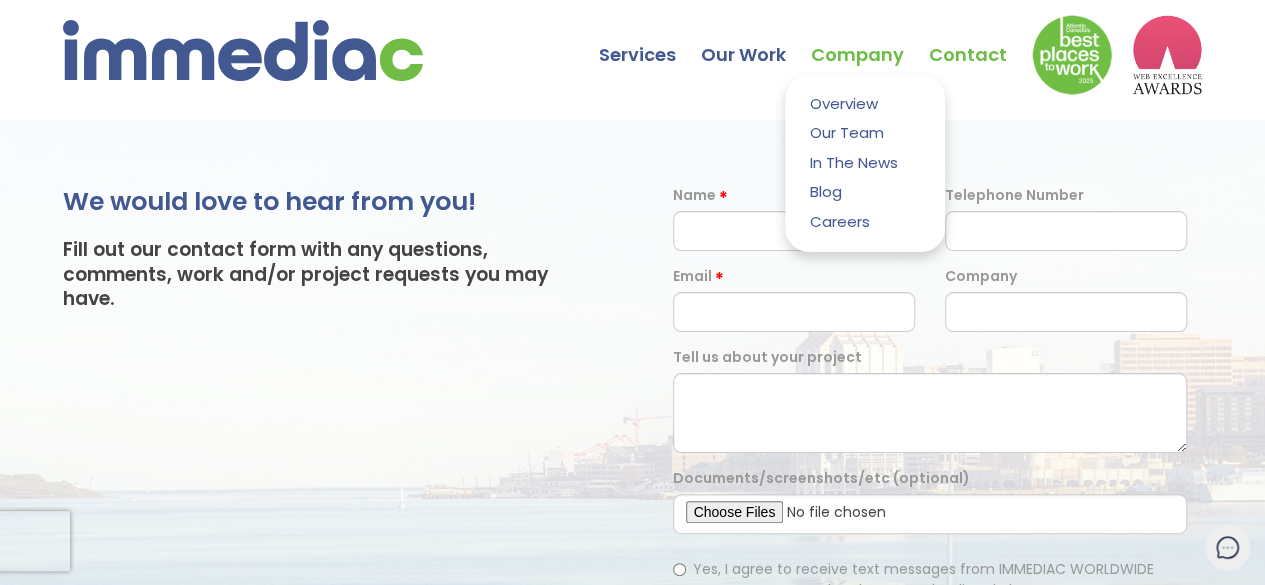 click on "Company" at bounding box center (870, 40) 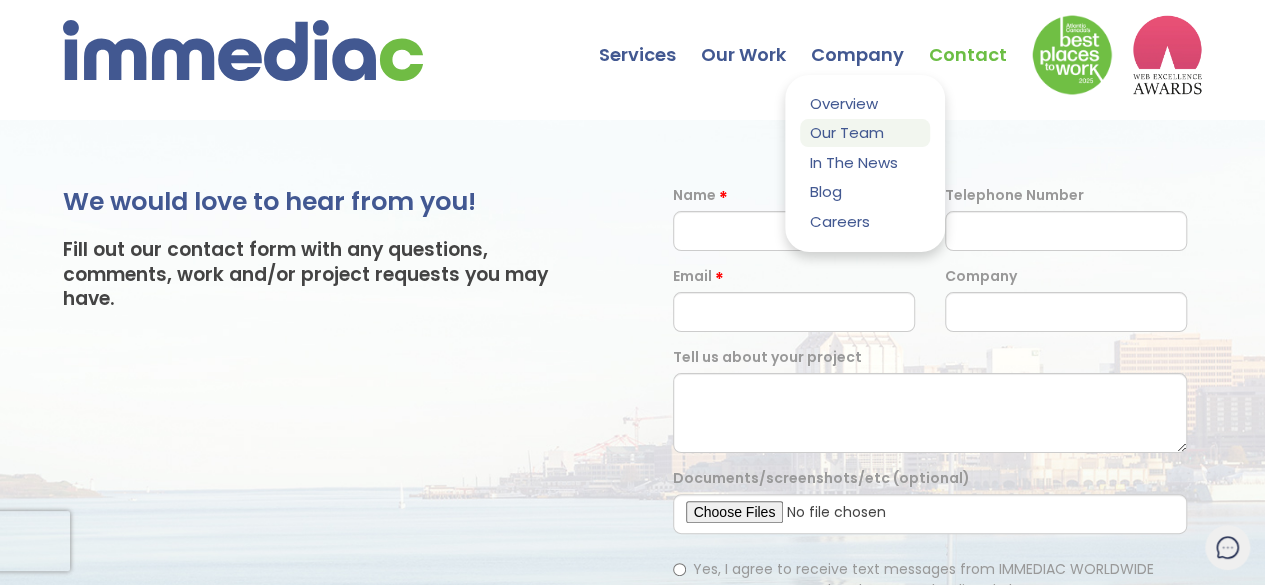 click on "Our Team" at bounding box center [865, 132] 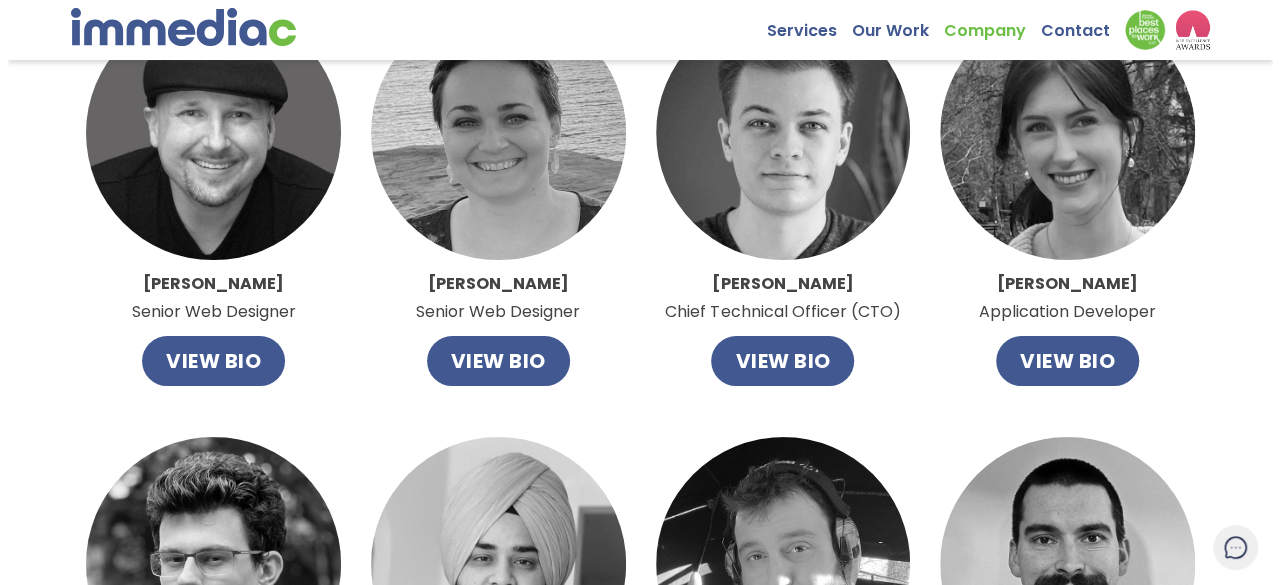 scroll, scrollTop: 700, scrollLeft: 0, axis: vertical 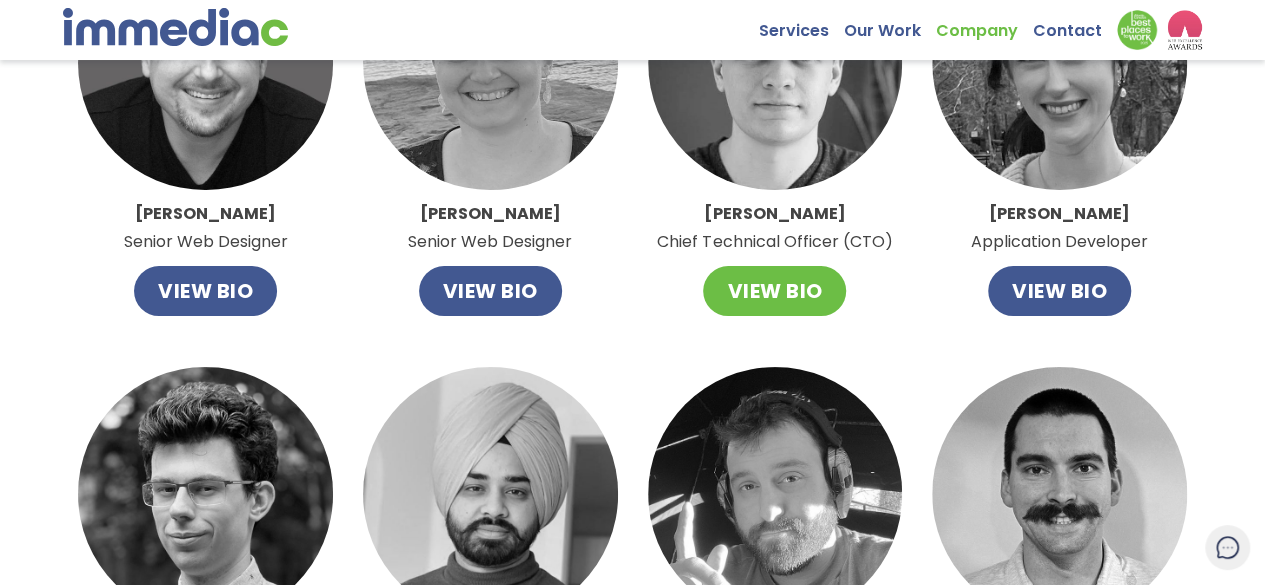 click on "VIEW BIO" at bounding box center (774, 291) 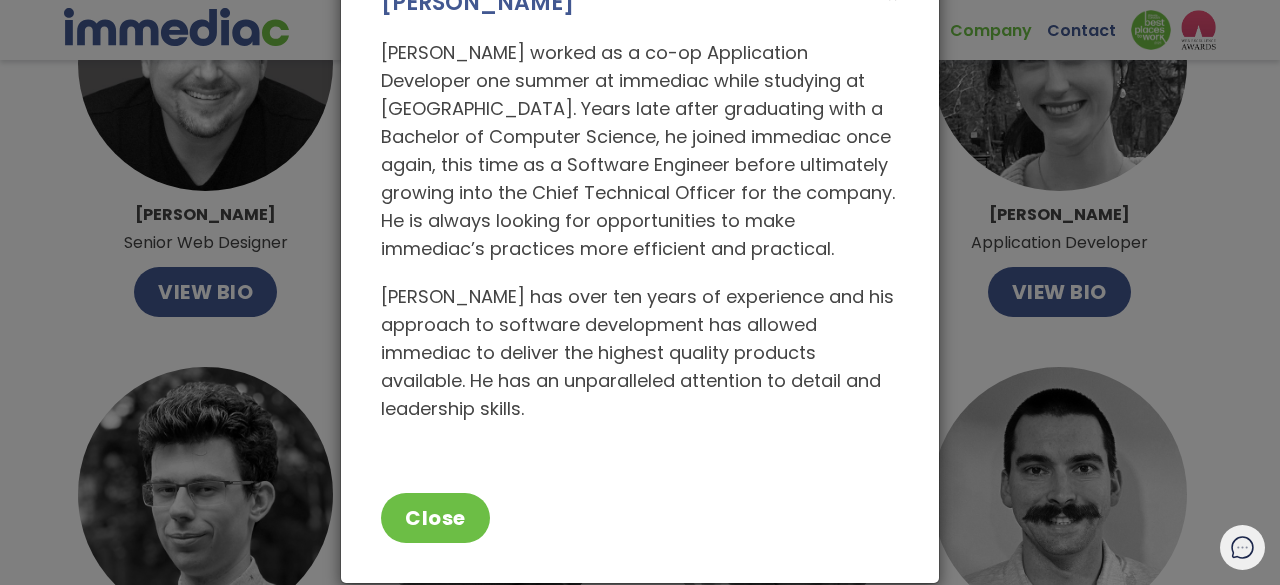 scroll, scrollTop: 0, scrollLeft: 0, axis: both 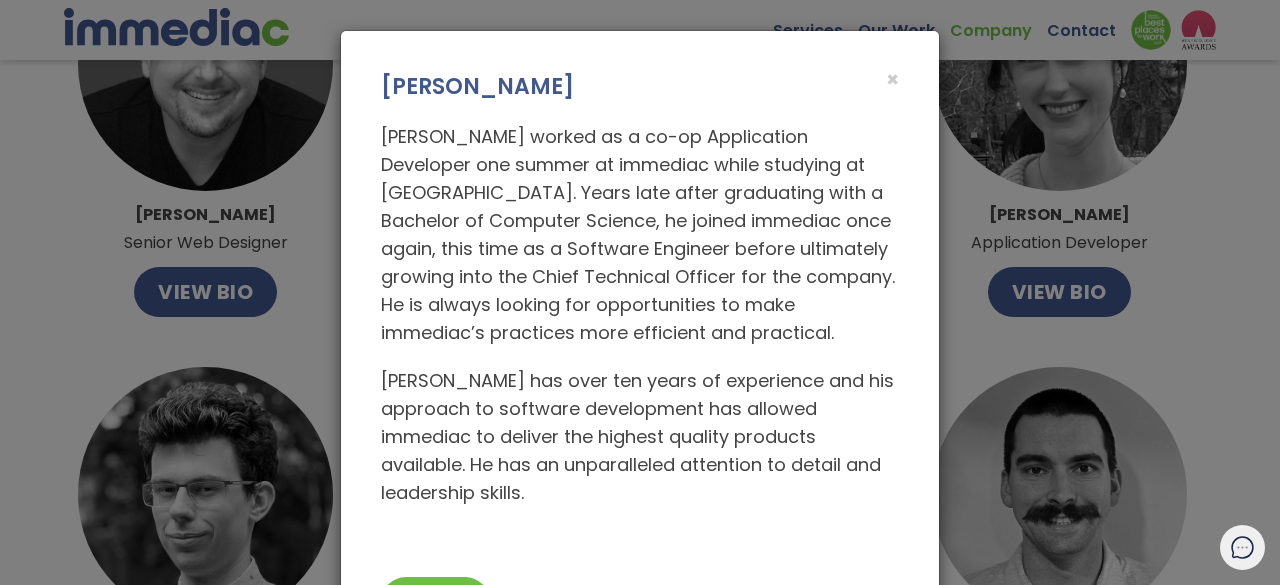 click on "Daniel worked as a co-op Application Developer one summer at immediac while studying at Dalhousie University. Years late after graduating with a Bachelor of Computer Science, he joined immediac once again, this time as a Software Engineer before ultimately growing into the Chief Technical Officer for the company. He is always looking for opportunities to make immediac’s practices more efficient and practical." at bounding box center (640, 235) 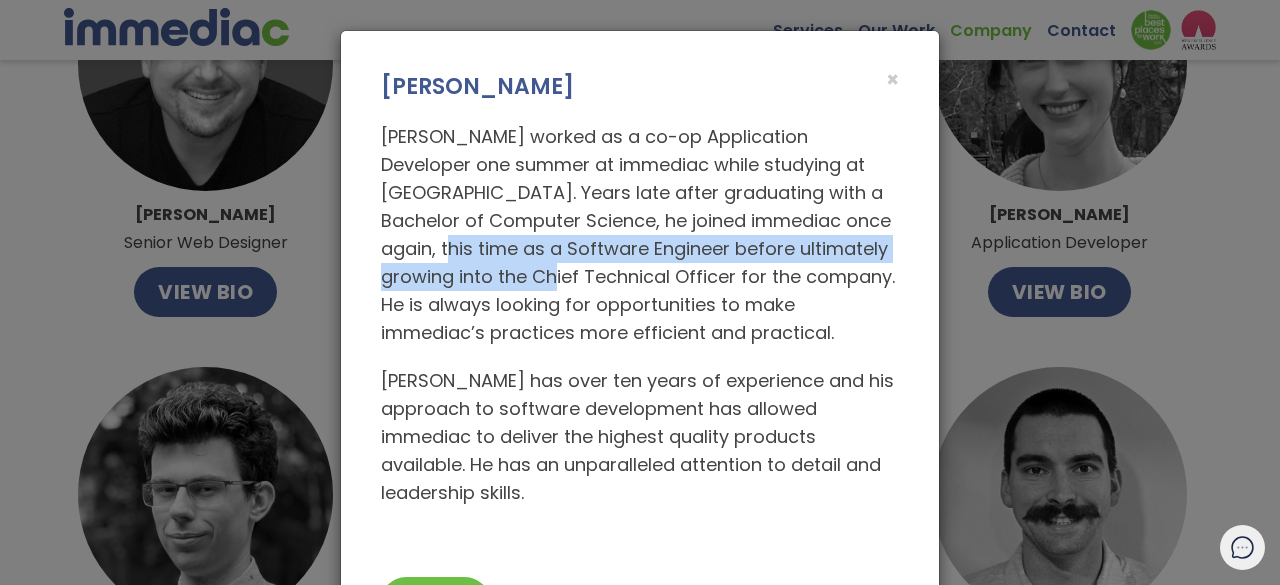 drag, startPoint x: 384, startPoint y: 247, endPoint x: 495, endPoint y: 263, distance: 112.147224 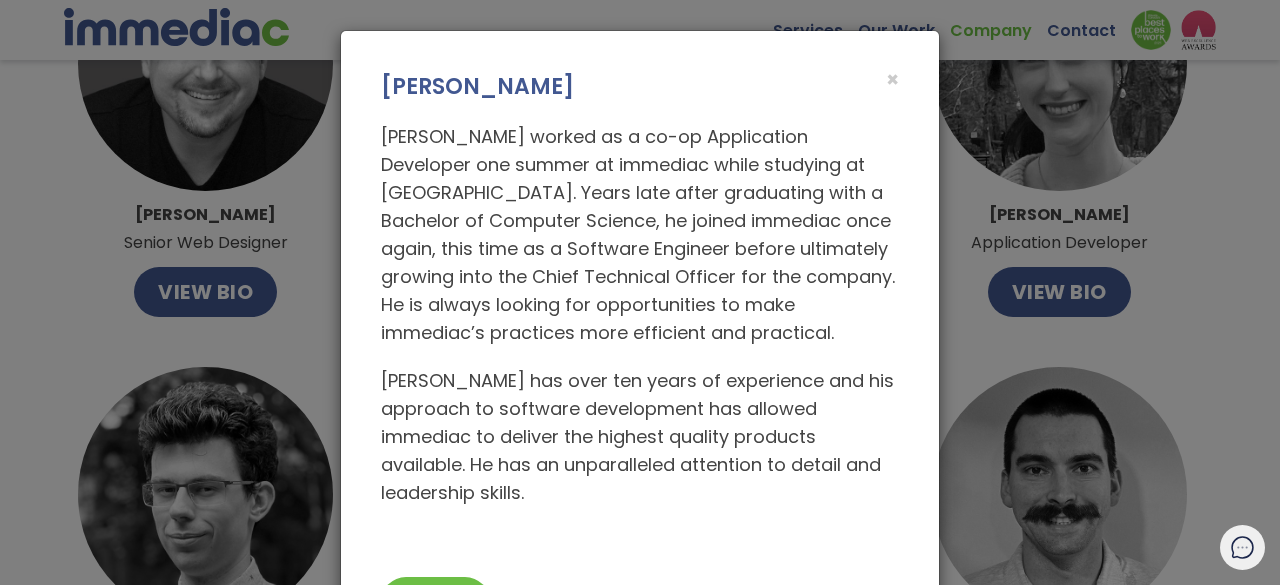 click on "Daniel worked as a co-op Application Developer one summer at immediac while studying at Dalhousie University. Years late after graduating with a Bachelor of Computer Science, he joined immediac once again, this time as a Software Engineer before ultimately growing into the Chief Technical Officer for the company. He is always looking for opportunities to make immediac’s practices more efficient and practical." at bounding box center (640, 235) 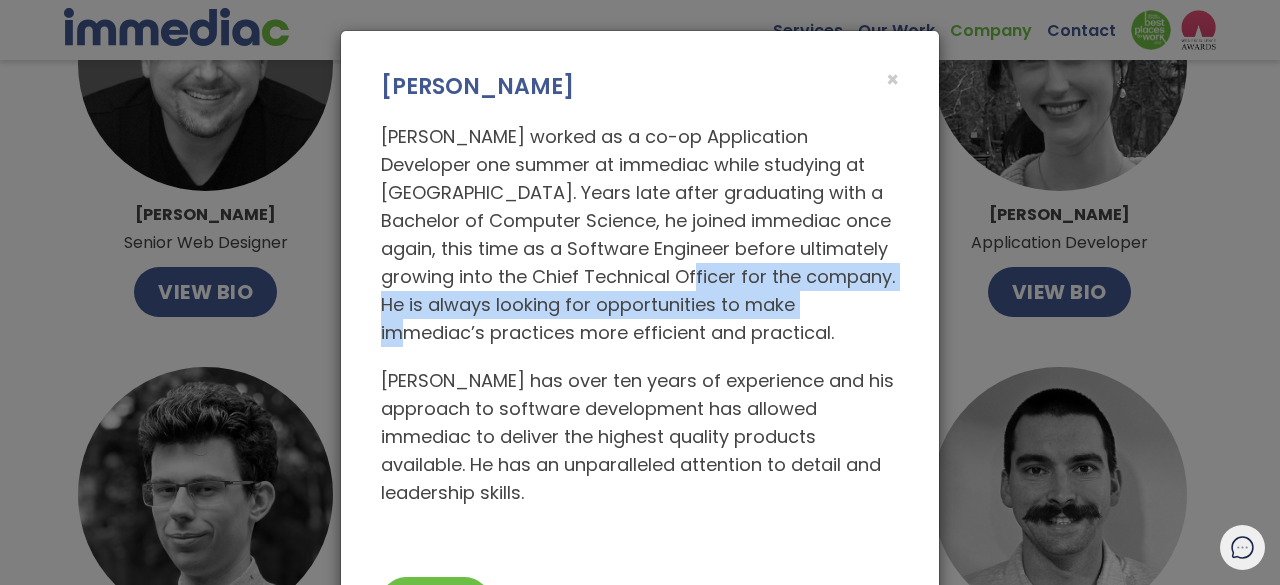 drag, startPoint x: 644, startPoint y: 275, endPoint x: 812, endPoint y: 298, distance: 169.5671 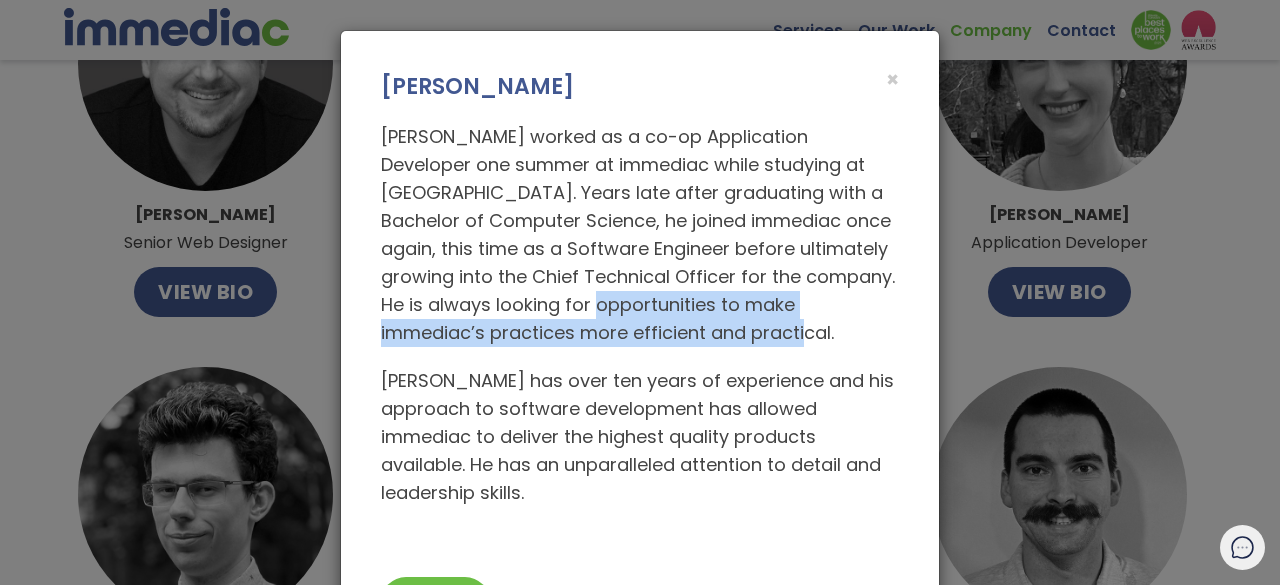 drag, startPoint x: 740, startPoint y: 332, endPoint x: 588, endPoint y: 306, distance: 154.20766 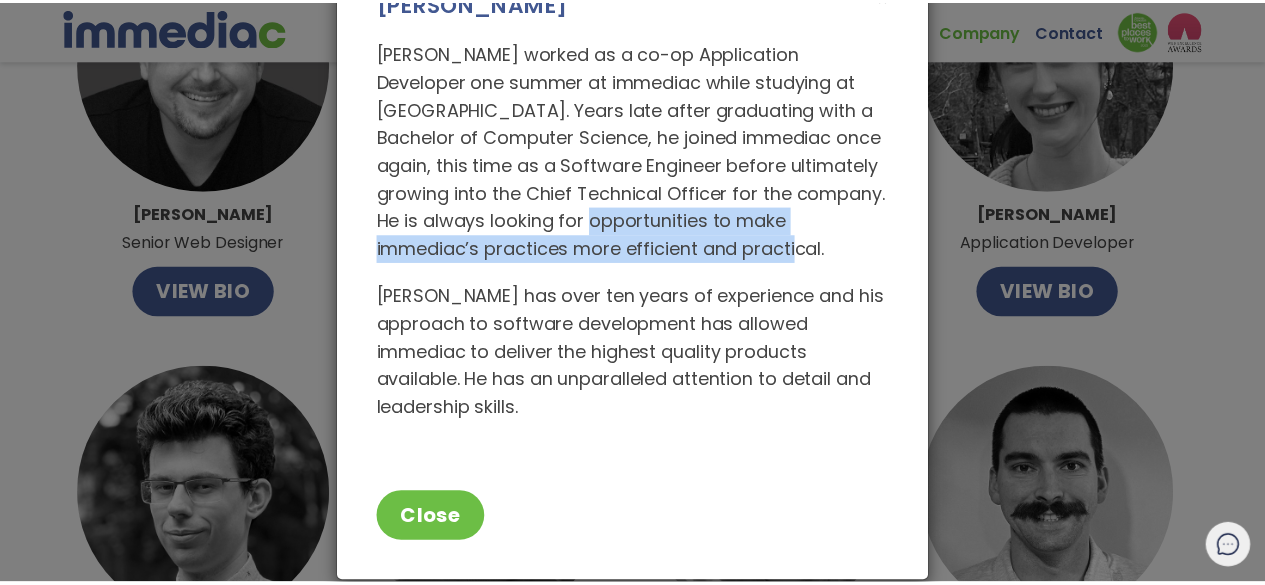 scroll, scrollTop: 0, scrollLeft: 0, axis: both 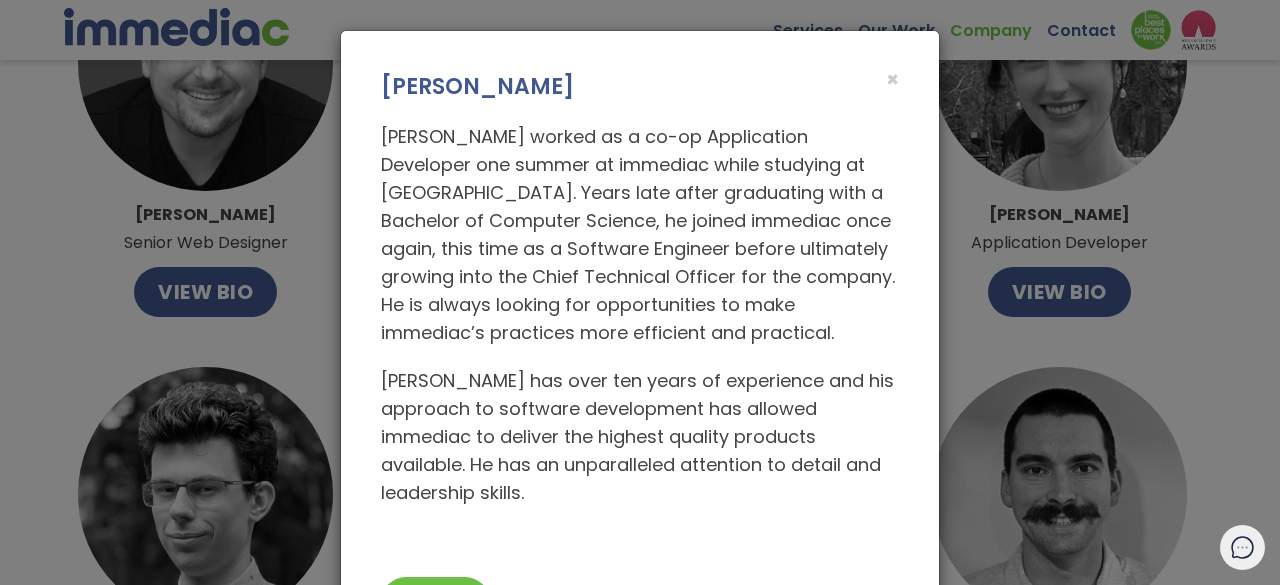 click on "×
Daniel Stout" at bounding box center [640, 67] 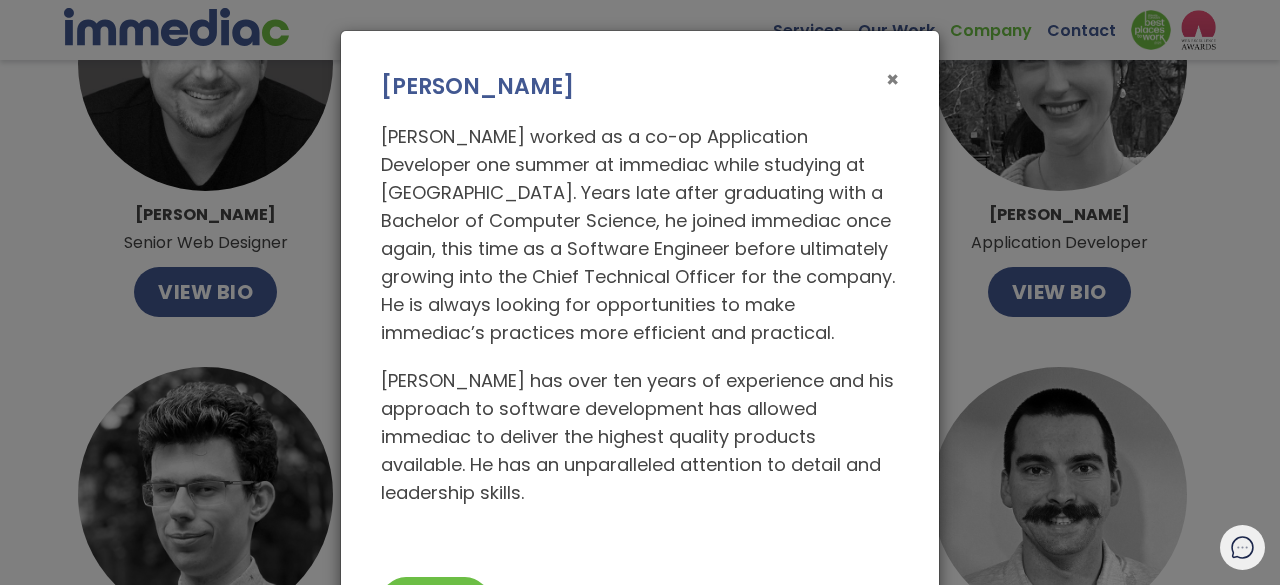 click on "×" at bounding box center (892, 79) 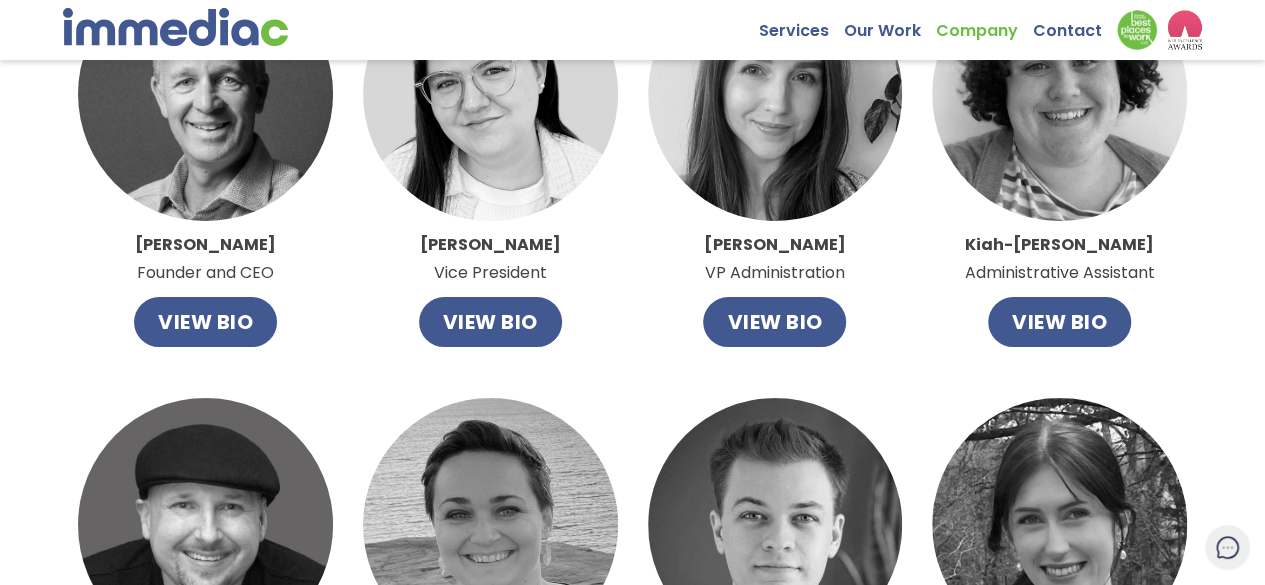 scroll, scrollTop: 100, scrollLeft: 0, axis: vertical 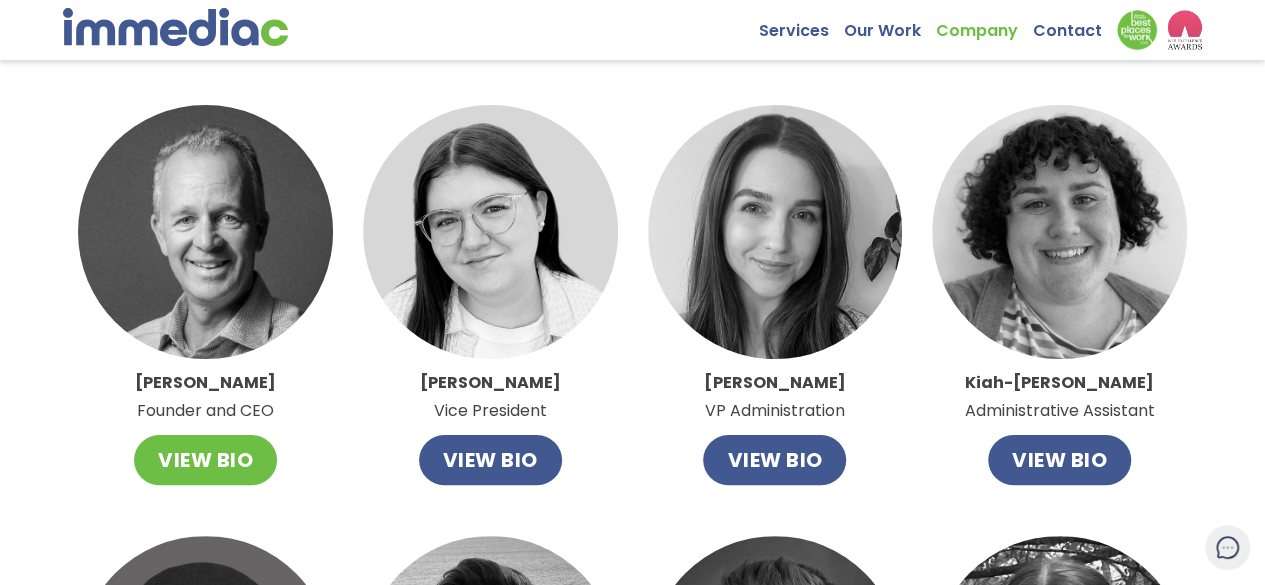 click on "VIEW BIO" at bounding box center [205, 460] 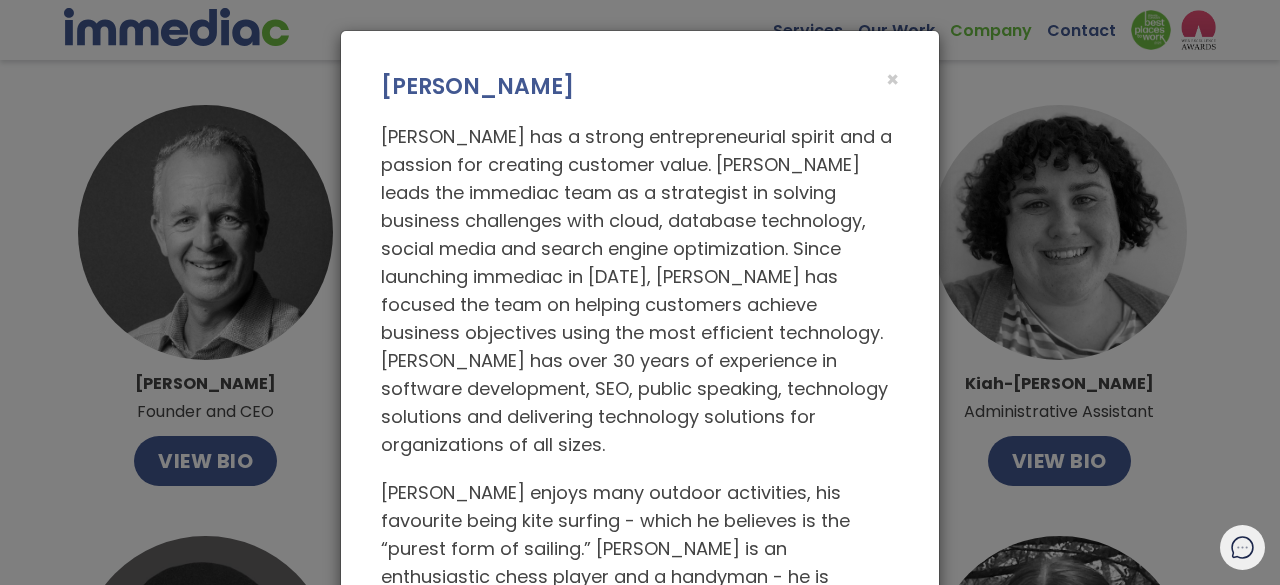 click on "×
John Leahy" at bounding box center (640, 67) 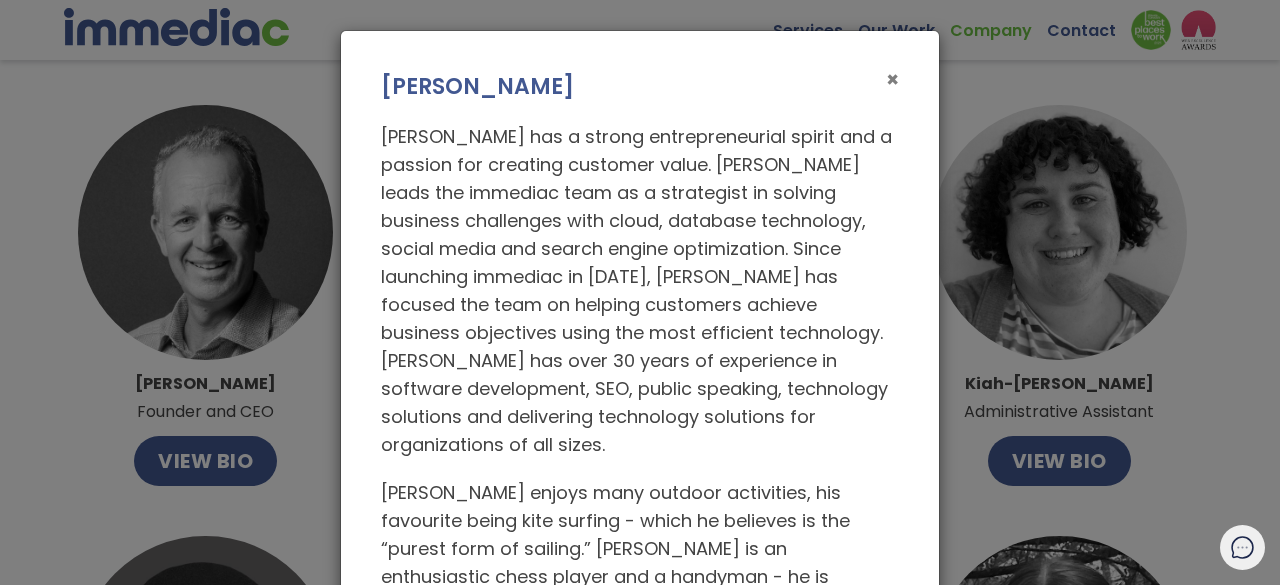 click on "×" at bounding box center [892, 79] 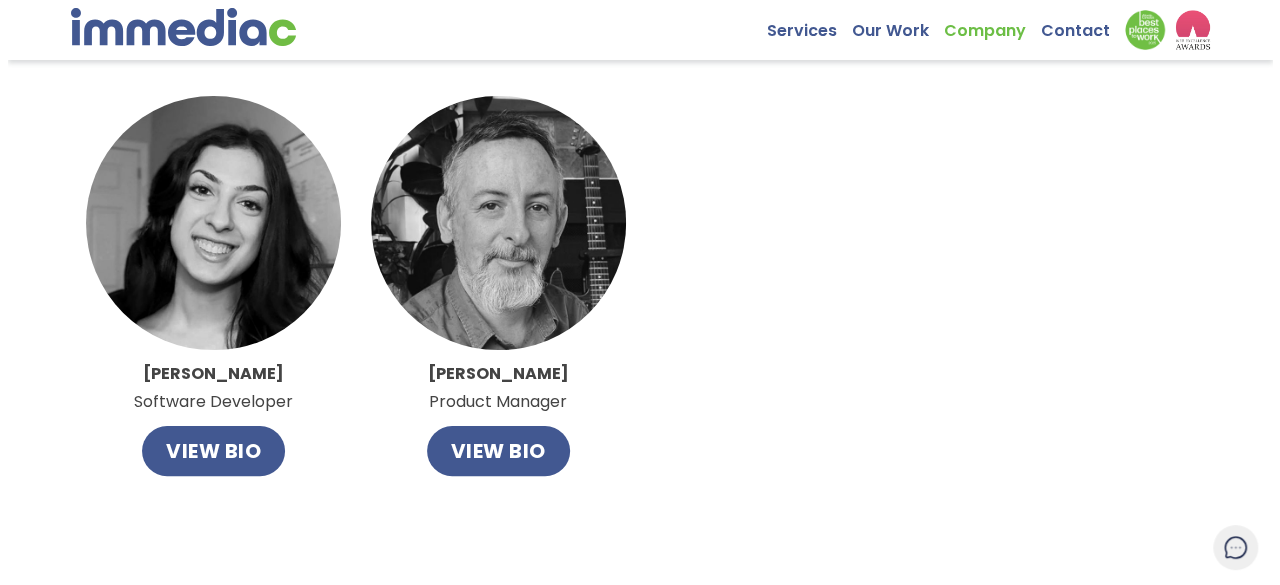 scroll, scrollTop: 1400, scrollLeft: 0, axis: vertical 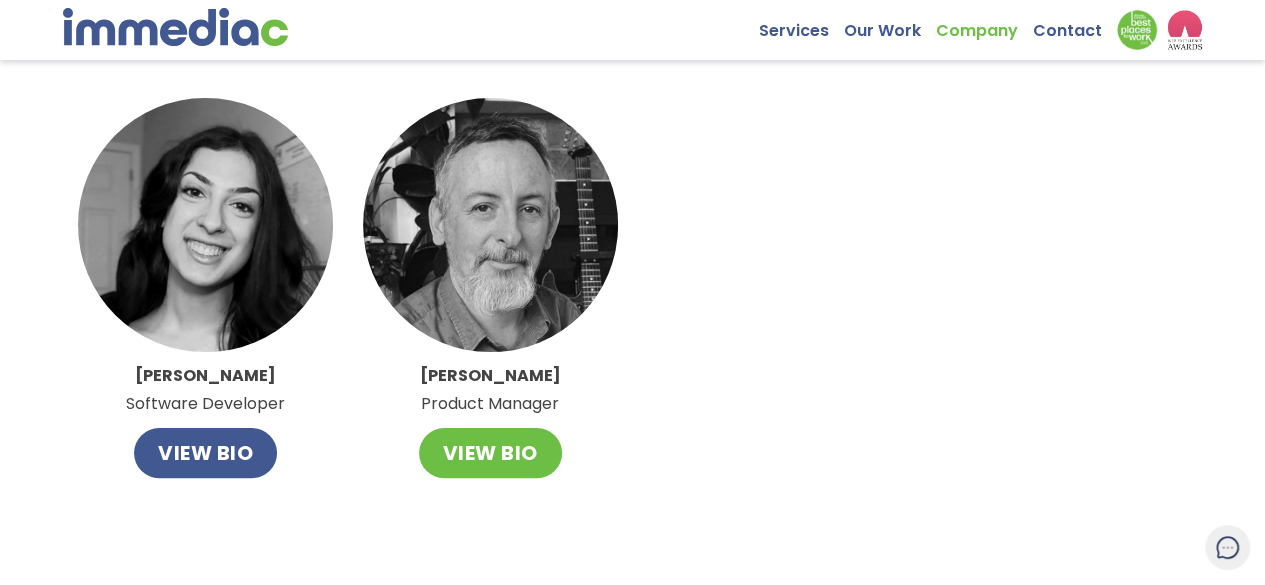 click on "VIEW BIO" at bounding box center (490, 453) 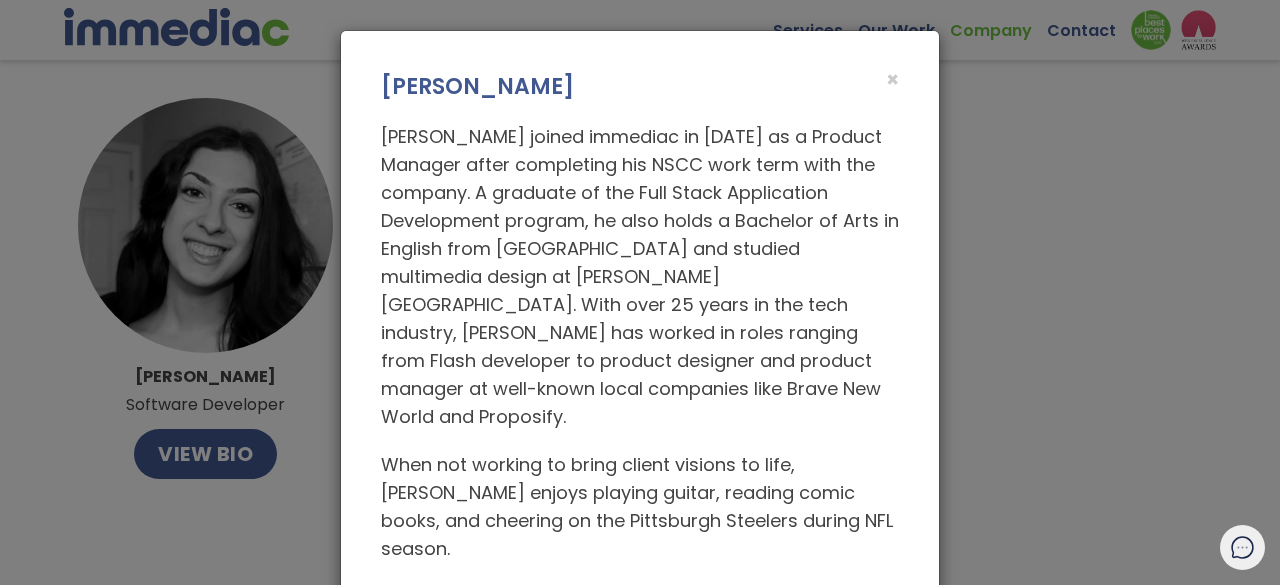 click on "Brian Delaney" at bounding box center [640, 87] 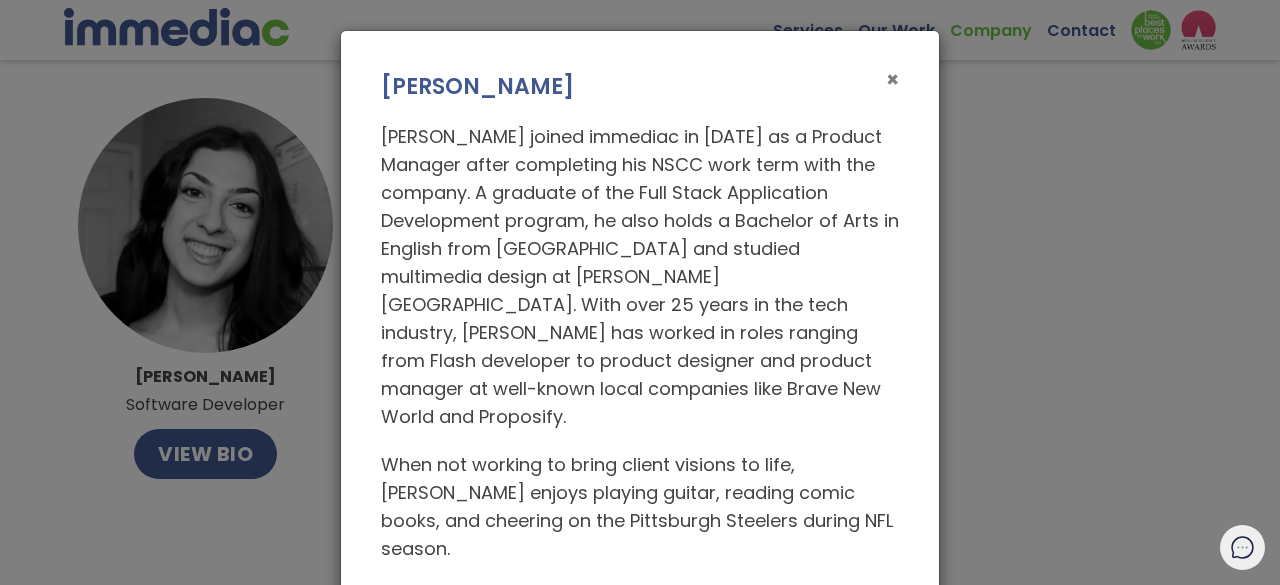 click on "×" at bounding box center (892, 79) 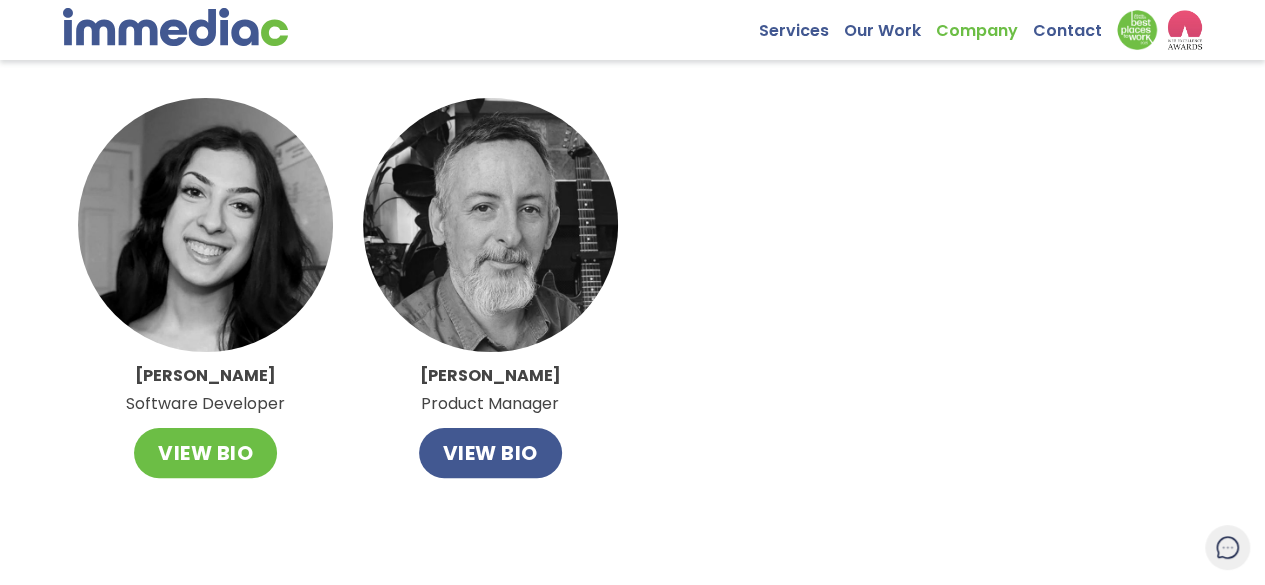 click on "VIEW BIO" at bounding box center [205, 453] 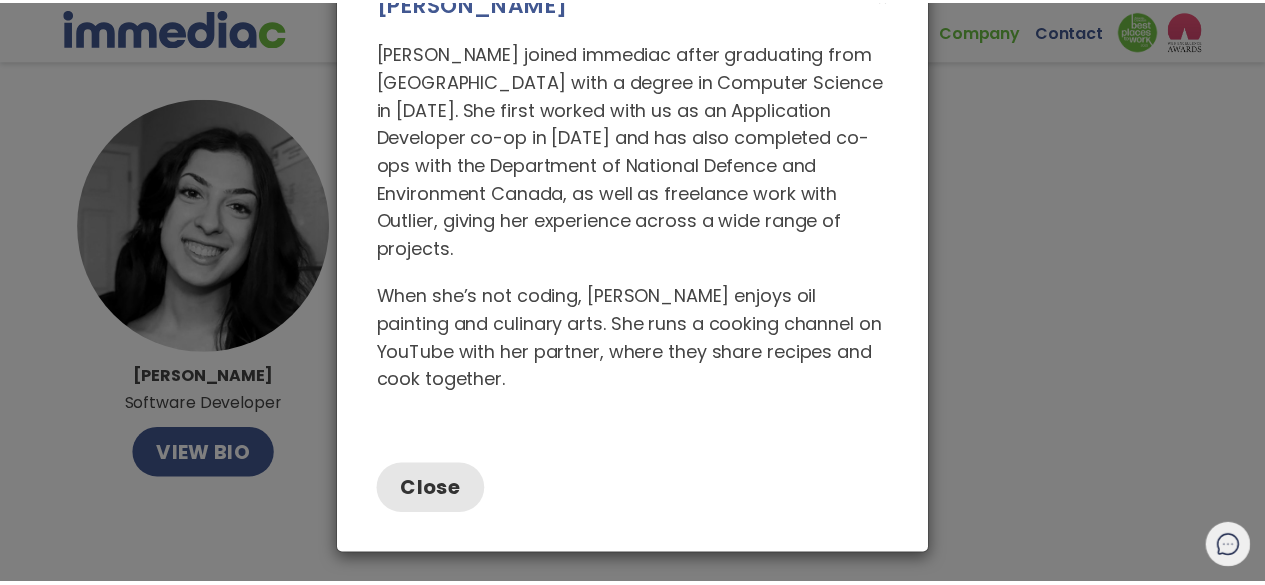 scroll, scrollTop: 0, scrollLeft: 0, axis: both 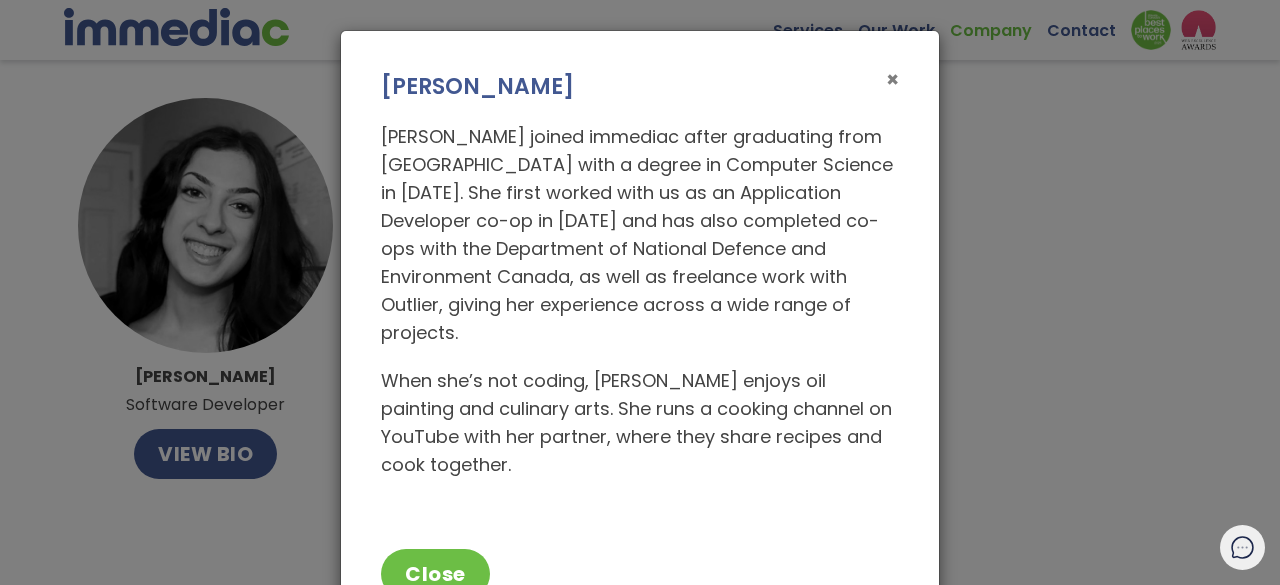 click on "×" at bounding box center [892, 79] 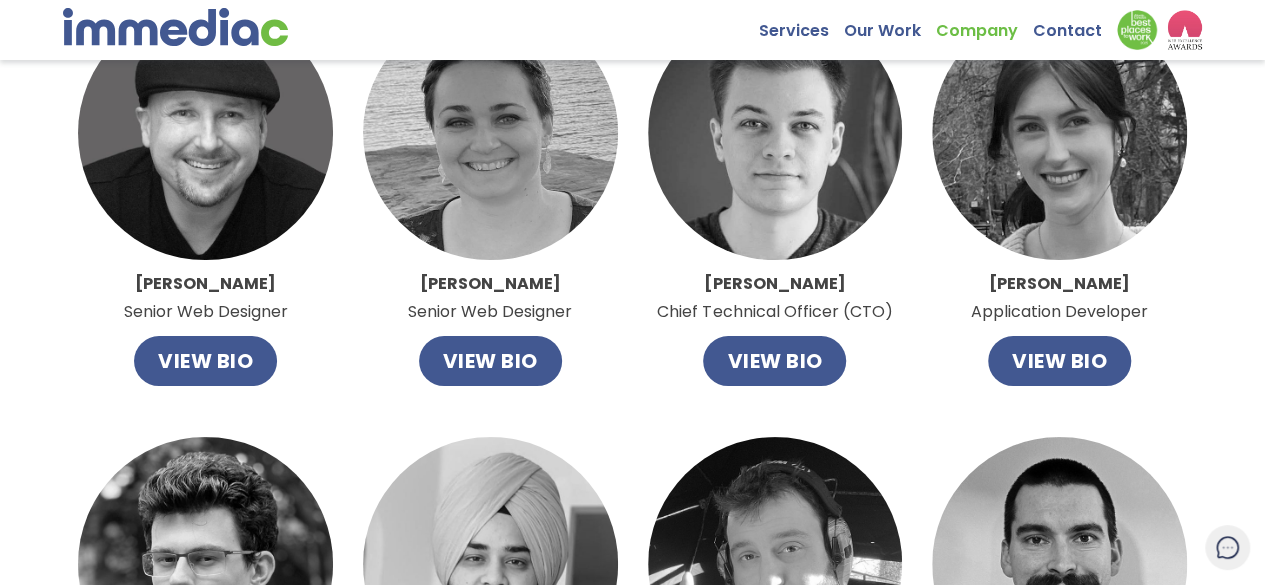 scroll, scrollTop: 600, scrollLeft: 0, axis: vertical 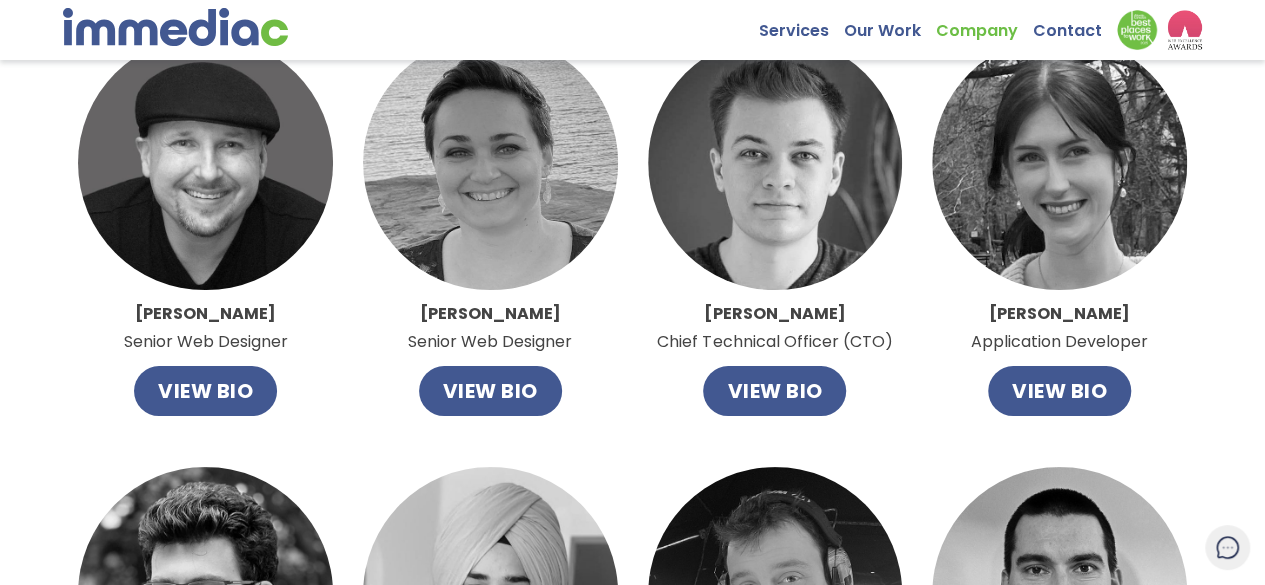 click on "Ellen Lewis
Application Developer
VIEW BIO" at bounding box center (1059, 226) 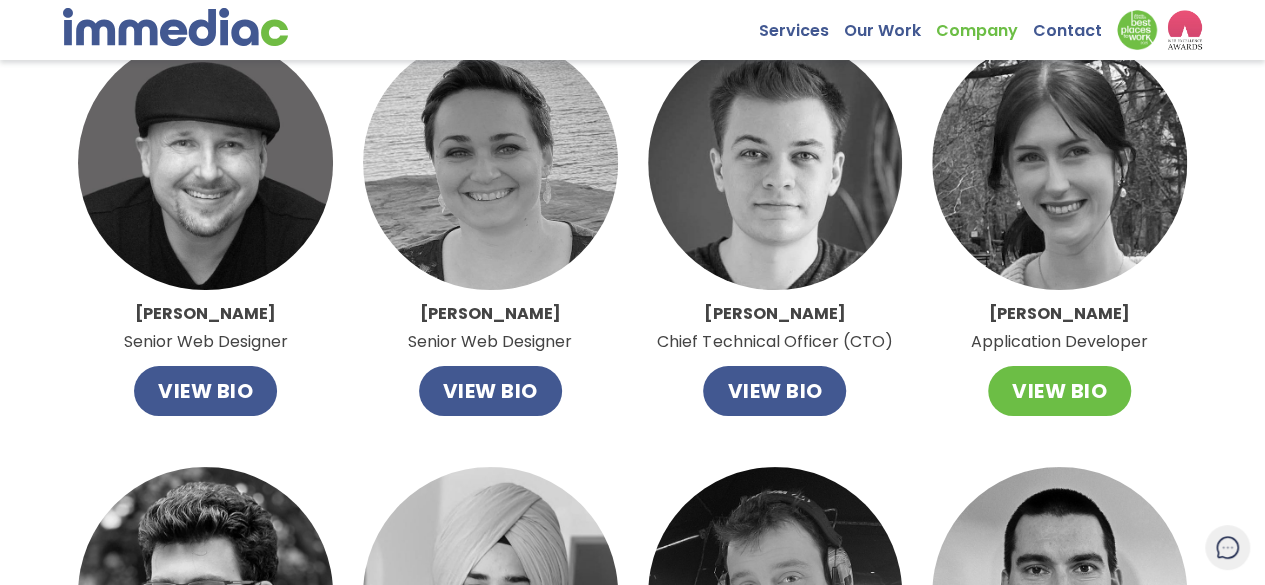 click on "VIEW BIO" at bounding box center [1059, 391] 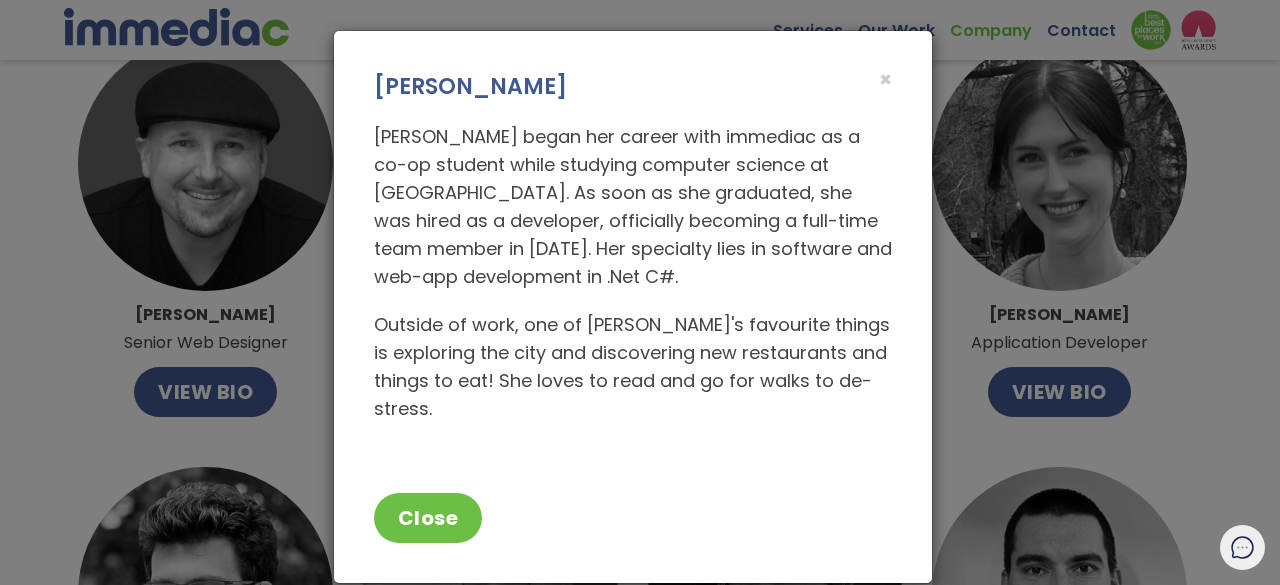 click on "×
Ellen Lewis" at bounding box center [633, 67] 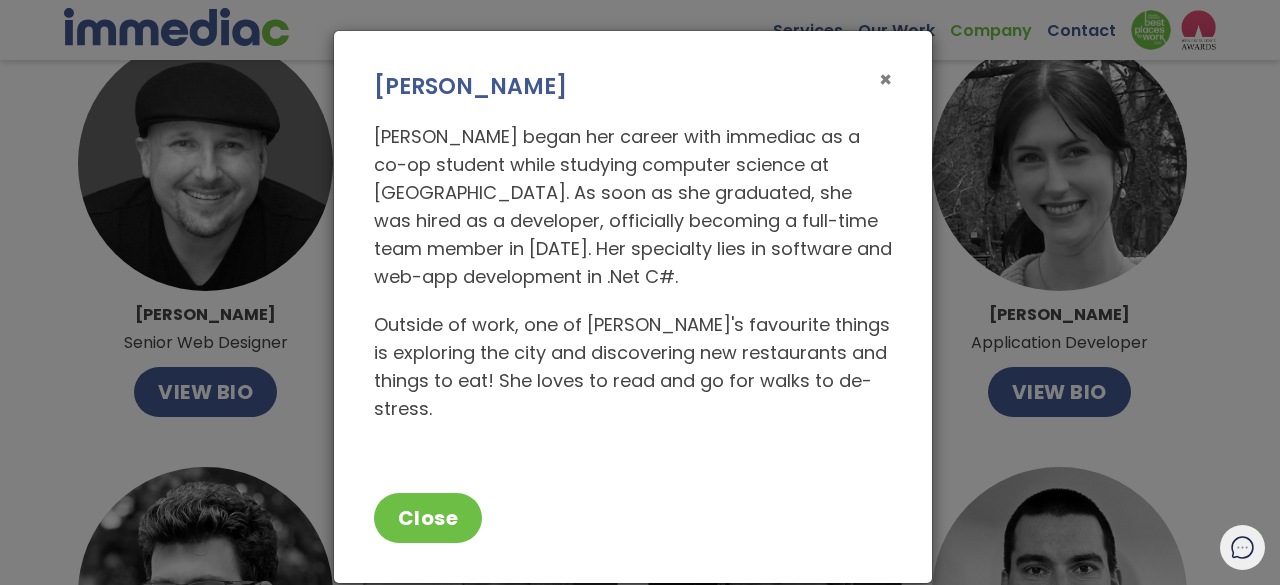 click on "×" at bounding box center (885, 79) 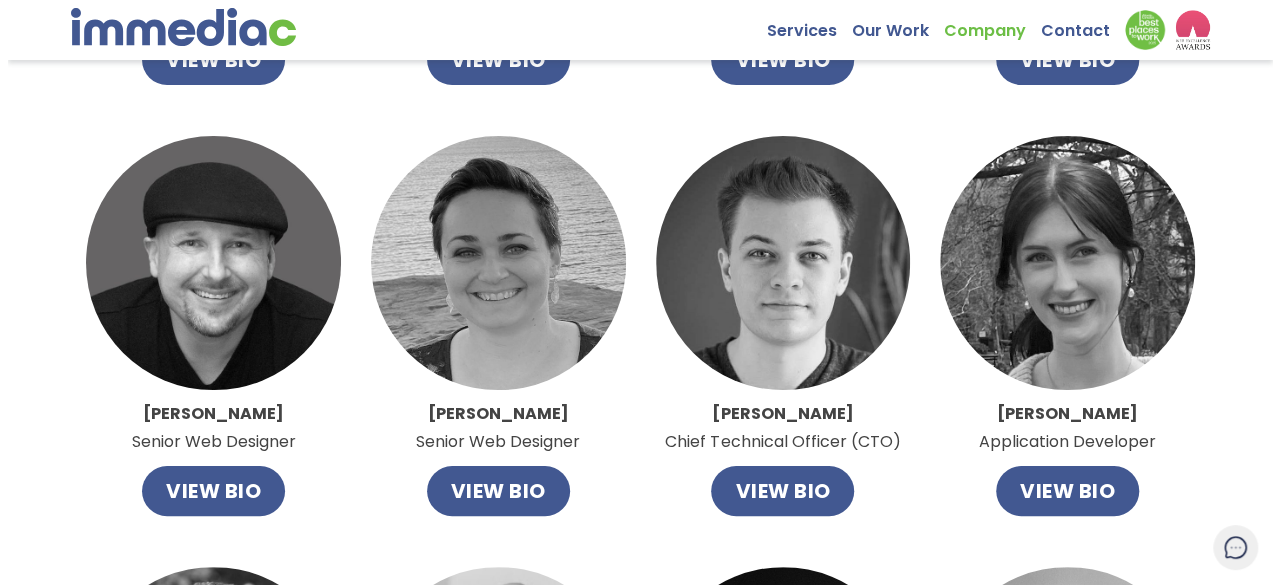 scroll, scrollTop: 200, scrollLeft: 0, axis: vertical 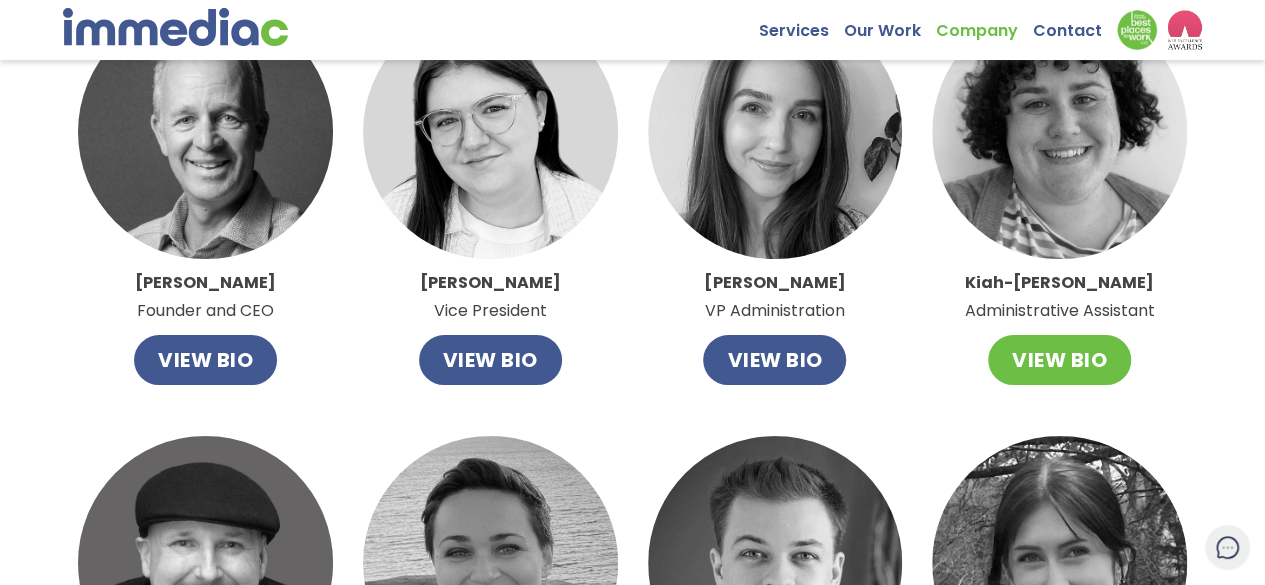 click on "VIEW BIO" at bounding box center (1059, 360) 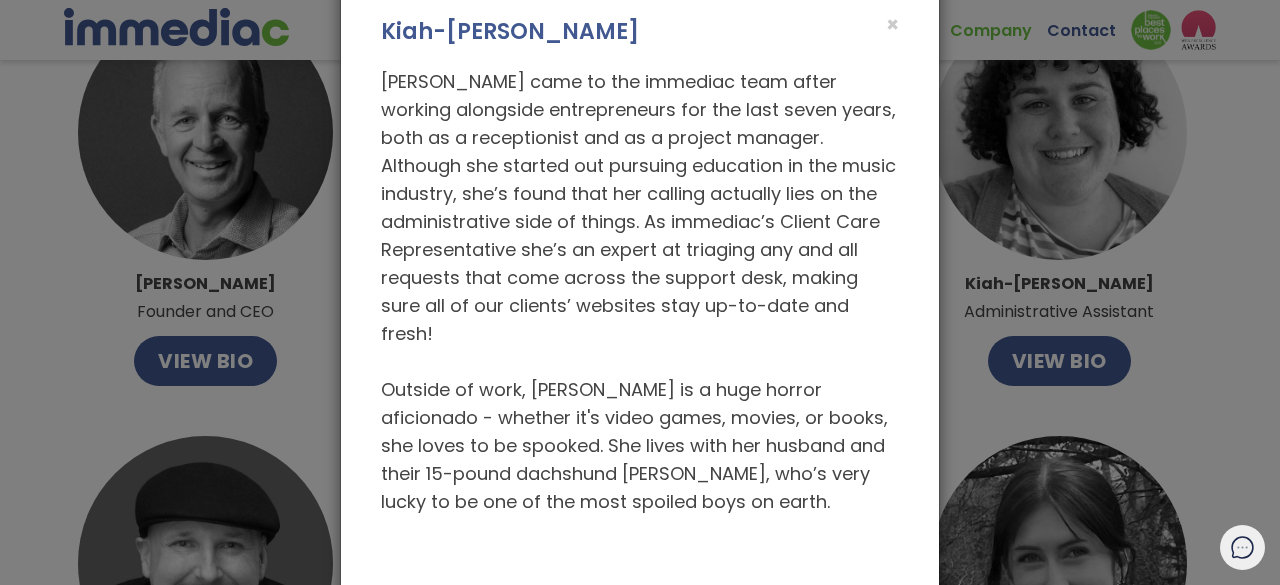 scroll, scrollTop: 100, scrollLeft: 0, axis: vertical 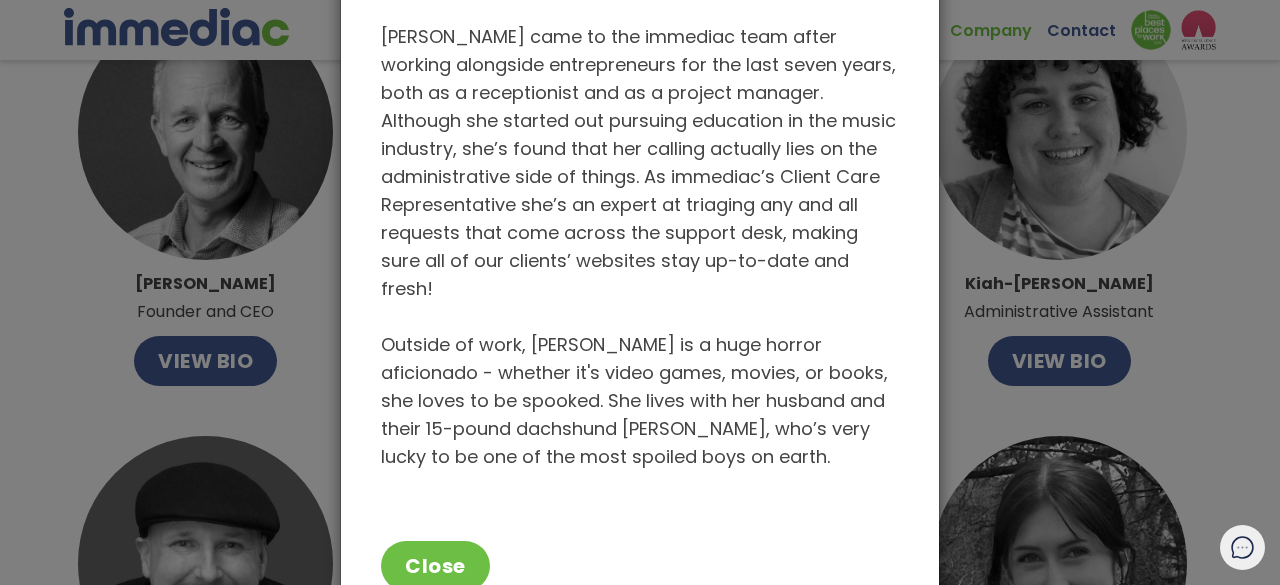 click on "Kiah came to the immediac team after working alongside entrepreneurs for the last seven years, both as a receptionist and as a project manager. Although she started out pursuing education in the music industry, she’s found that her calling actually lies on the administrative side of things. As immediac’s Client Care Representative she’s an expert at triaging any and all requests that come across the support desk, making sure all of our clients’ websites stay up-to-date and fresh! Outside of work, Kiah is a huge horror aficionado - whether it's video games, movies, or books, she loves to be spooked. She lives with her husband and their 15-pound dachshund Lucian, who’s very lucky to be one of the most spoiled boys on earth." at bounding box center [640, 247] 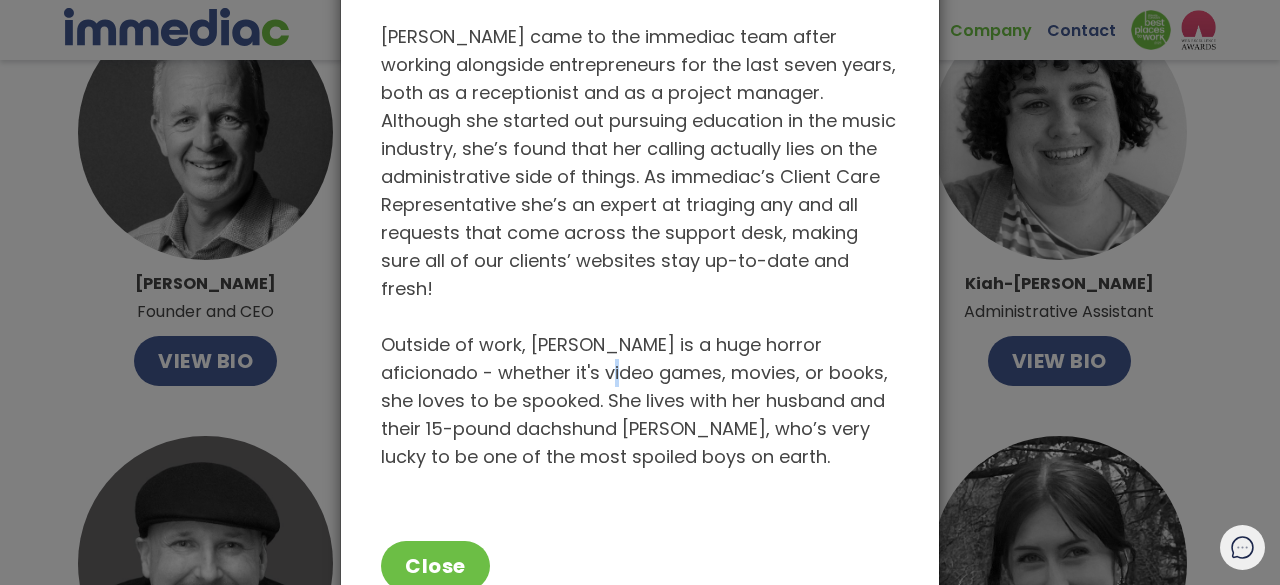drag, startPoint x: 586, startPoint y: 344, endPoint x: 608, endPoint y: 344, distance: 22 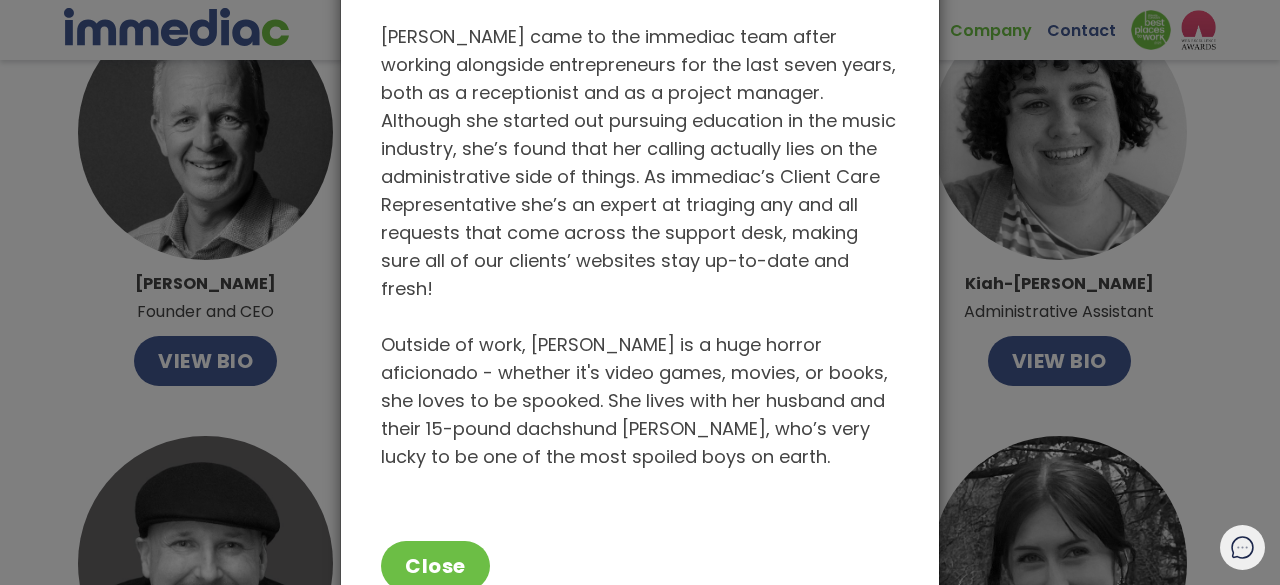 click on "Kiah came to the immediac team after working alongside entrepreneurs for the last seven years, both as a receptionist and as a project manager. Although she started out pursuing education in the music industry, she’s found that her calling actually lies on the administrative side of things. As immediac’s Client Care Representative she’s an expert at triaging any and all requests that come across the support desk, making sure all of our clients’ websites stay up-to-date and fresh! Outside of work, Kiah is a huge horror aficionado - whether it's video games, movies, or books, she loves to be spooked. She lives with her husband and their 15-pound dachshund Lucian, who’s very lucky to be one of the most spoiled boys on earth." at bounding box center [640, 247] 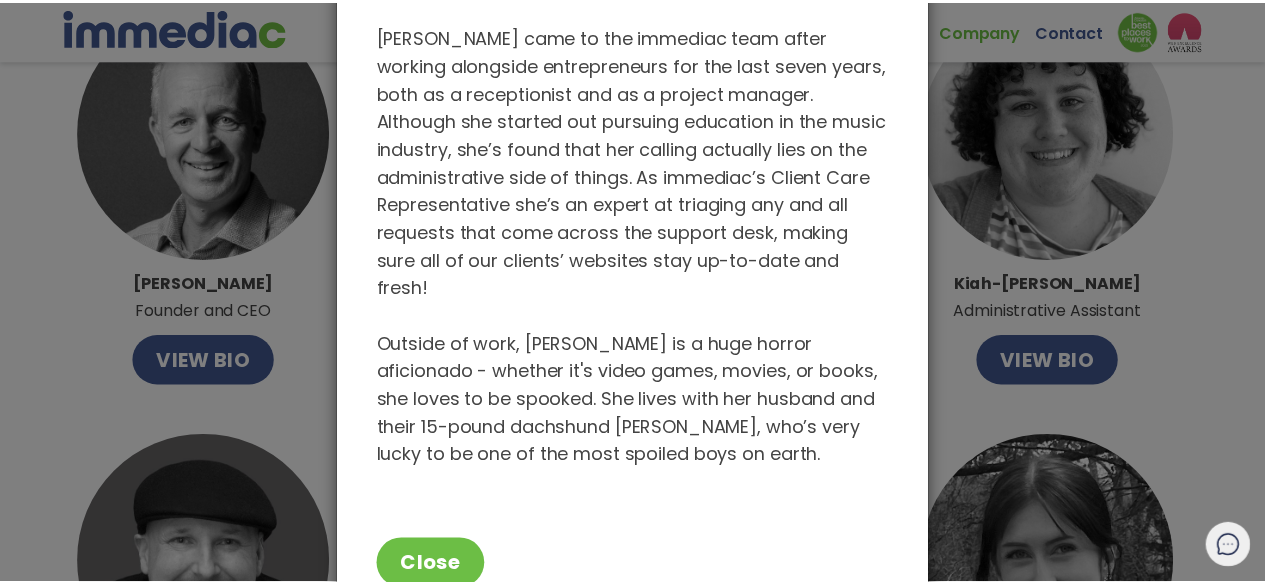 scroll, scrollTop: 0, scrollLeft: 0, axis: both 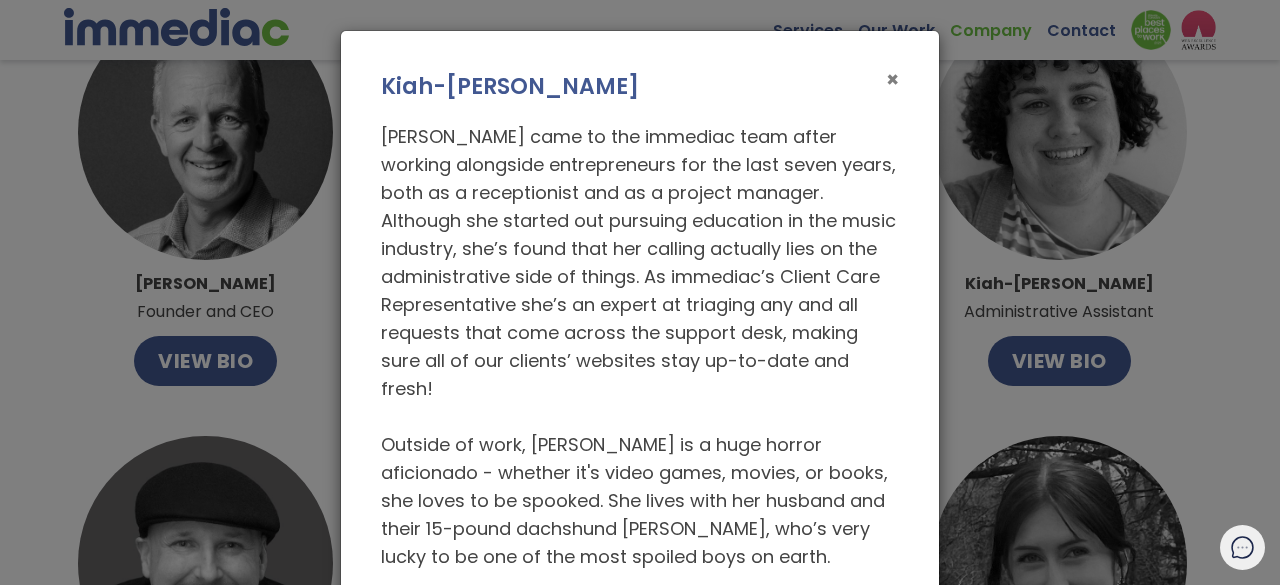 click on "×" at bounding box center [892, 79] 